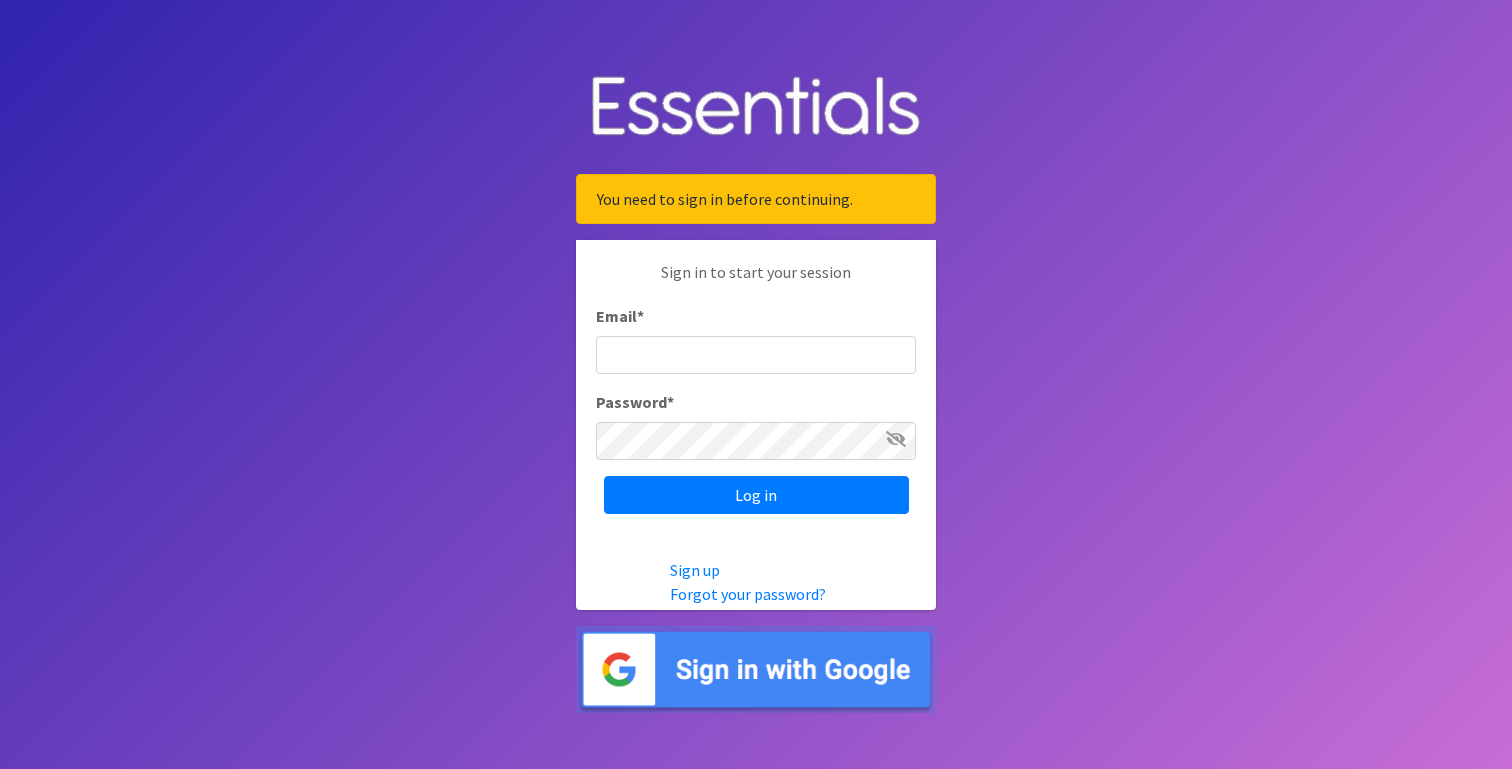 scroll, scrollTop: 0, scrollLeft: 0, axis: both 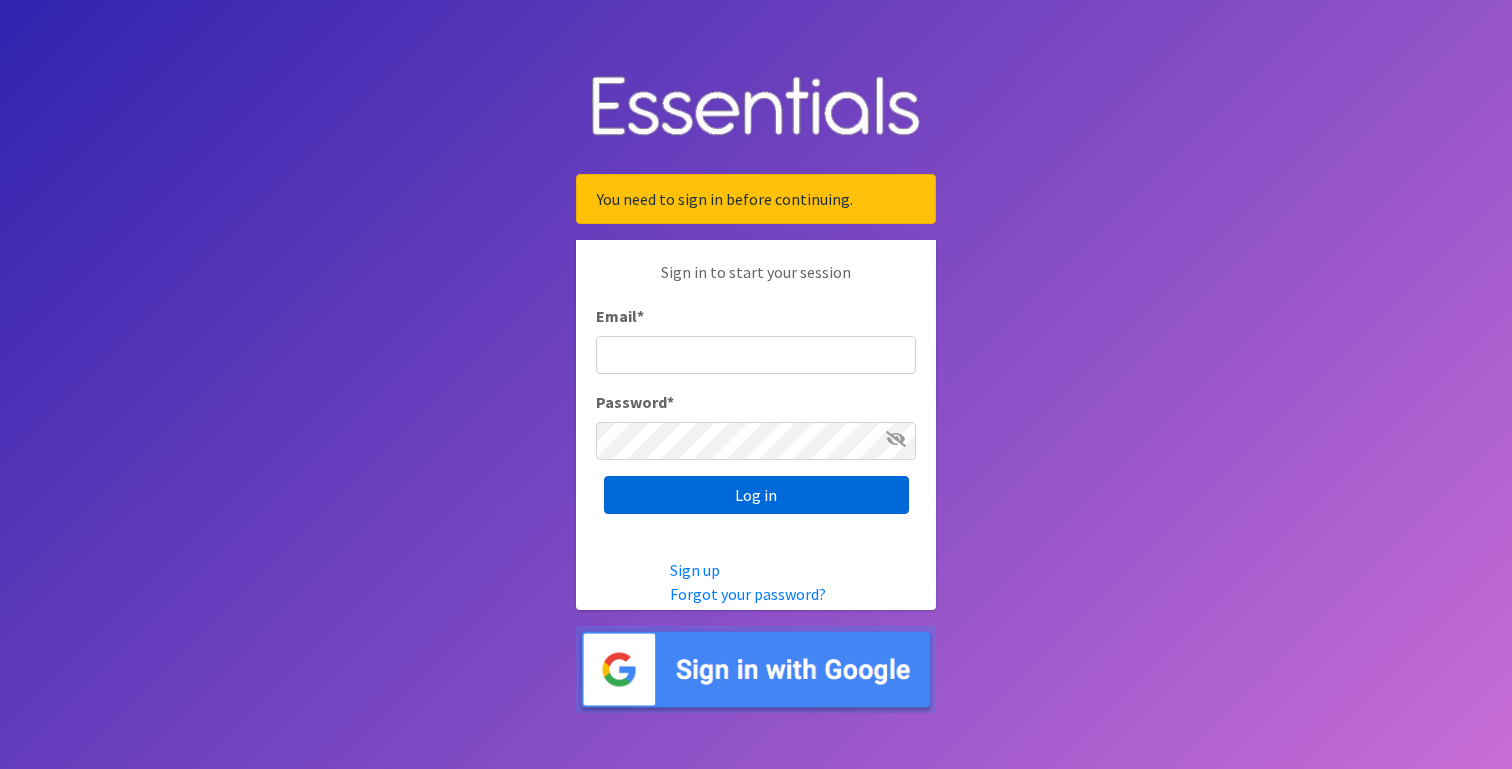 type on "[EMAIL]" 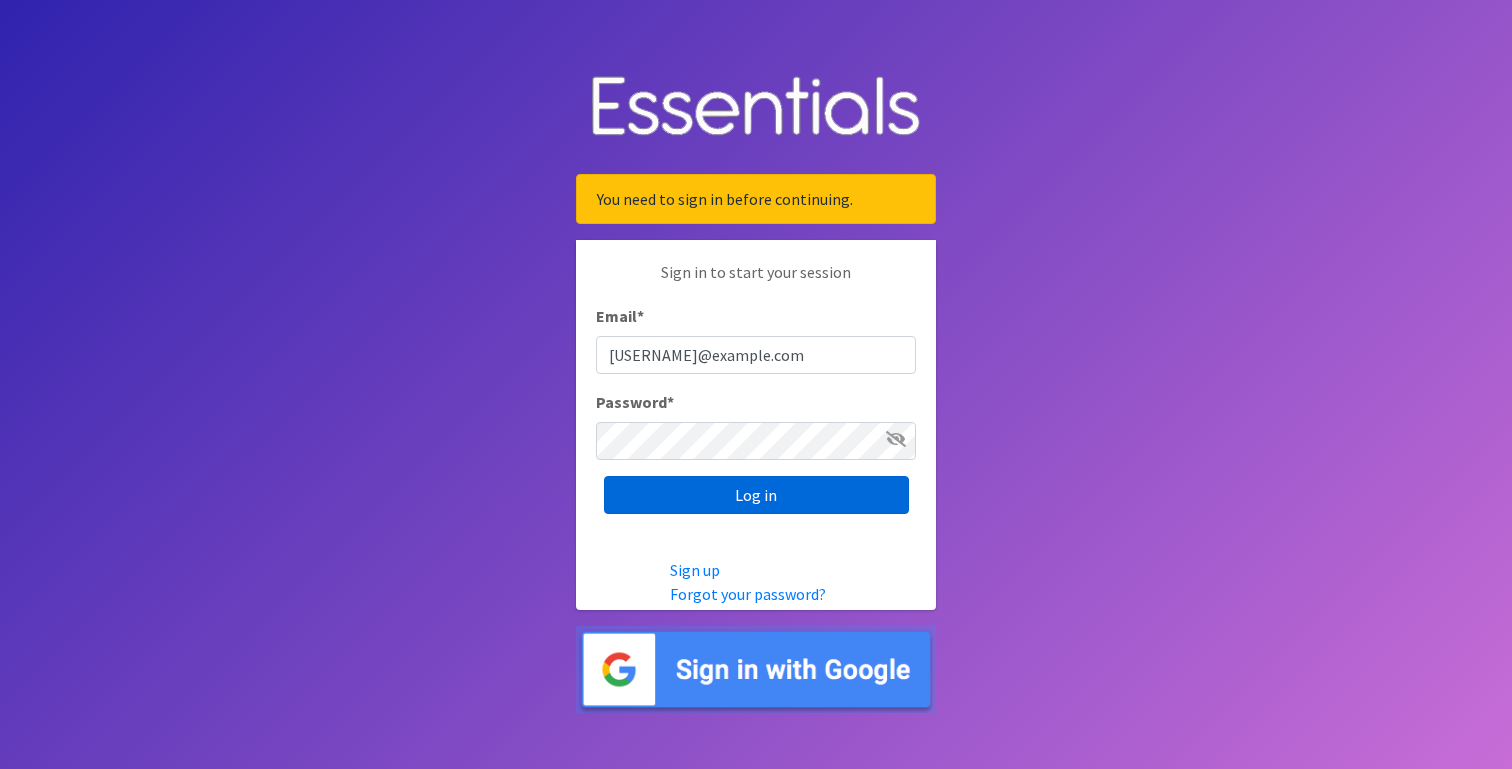 click on "Log in" at bounding box center [756, 495] 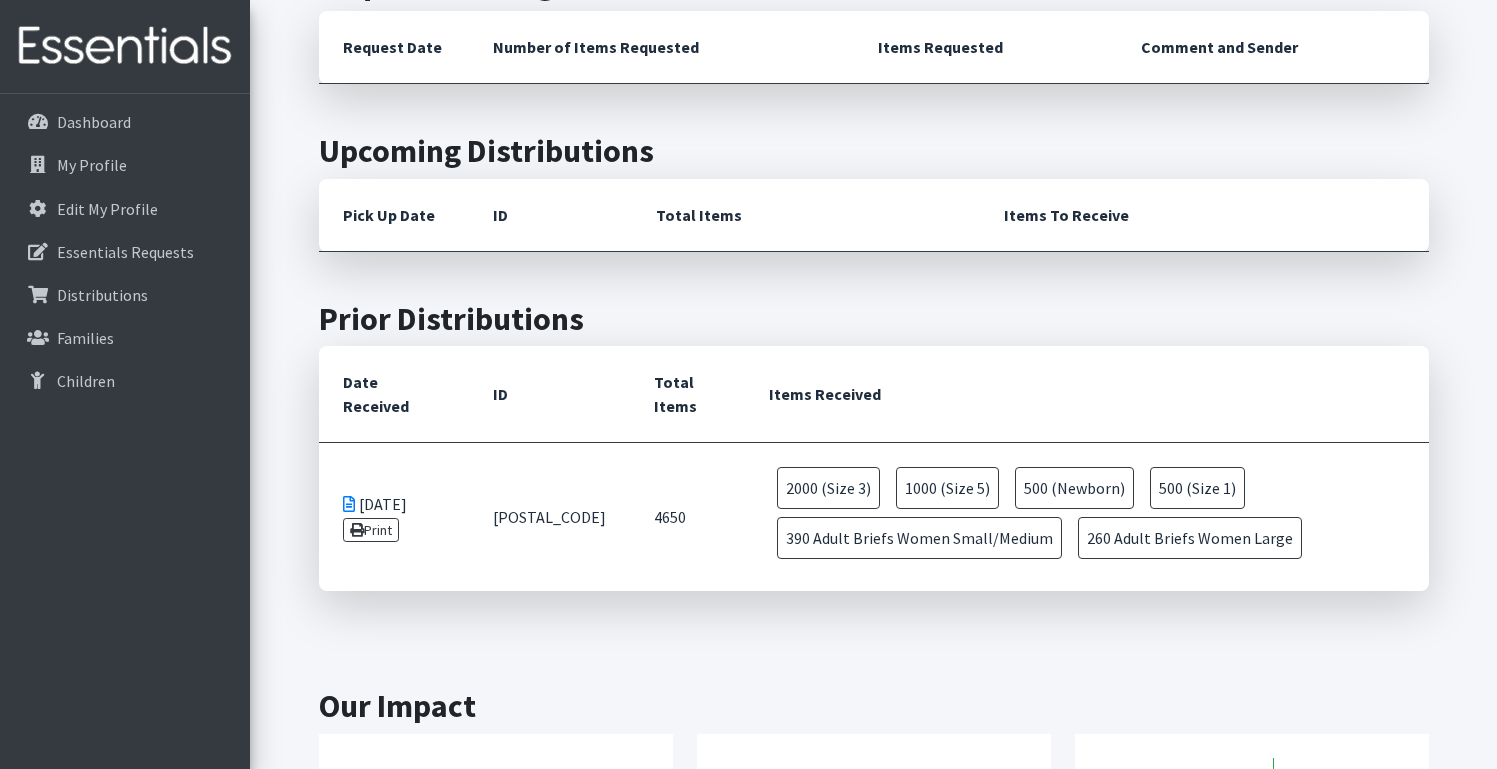 scroll, scrollTop: 540, scrollLeft: 0, axis: vertical 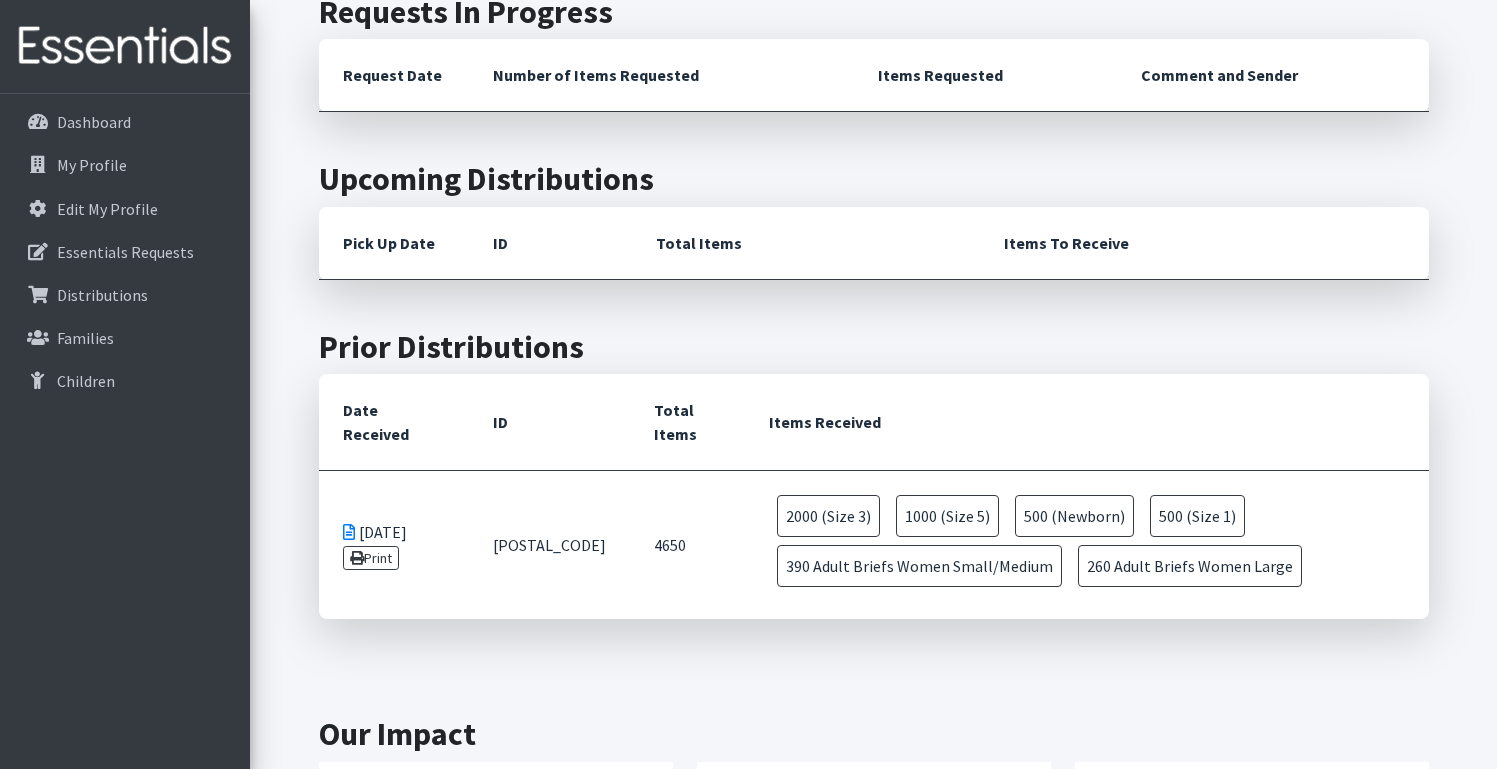 click on "Pick Up Date" at bounding box center (394, 243) 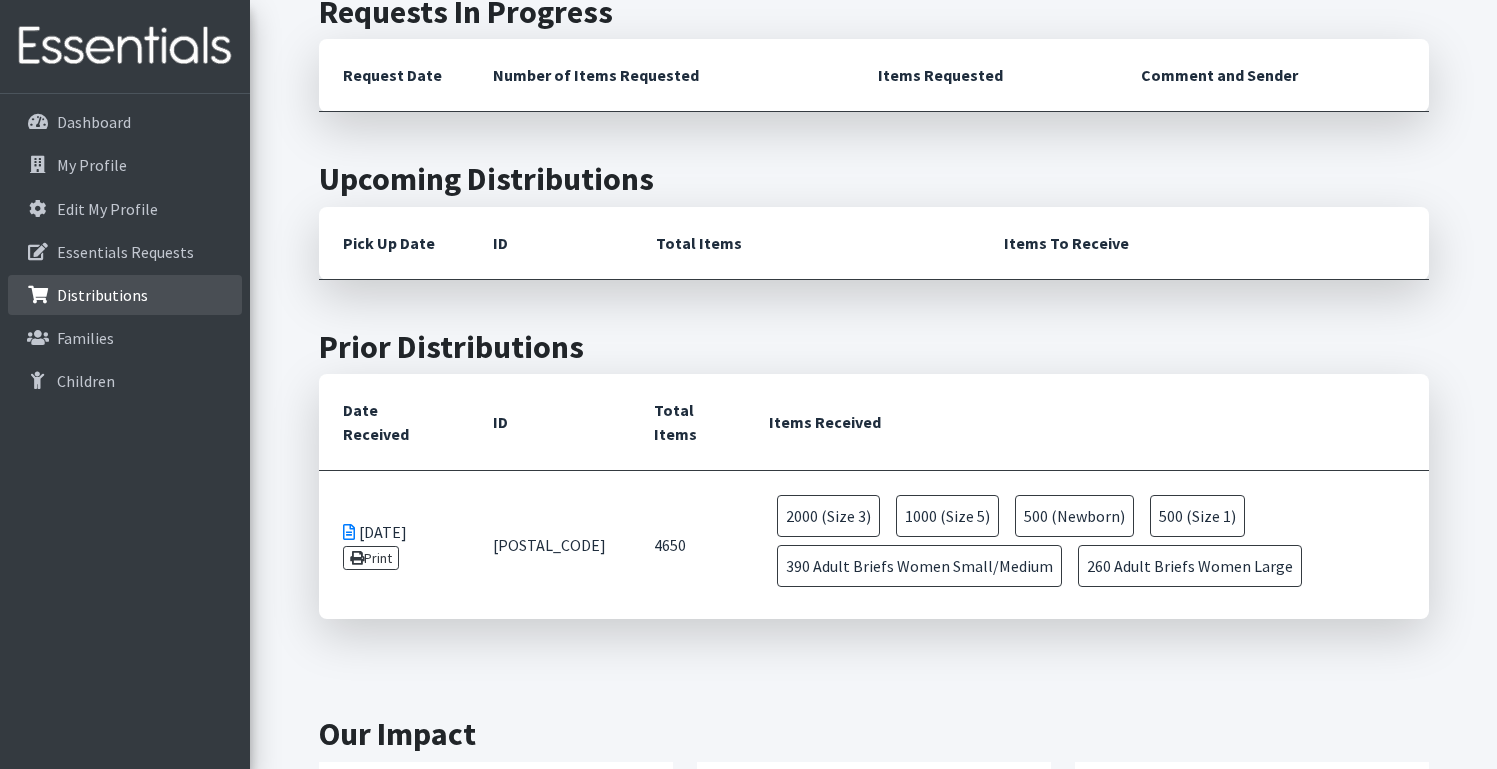 click on "Distributions" at bounding box center [102, 295] 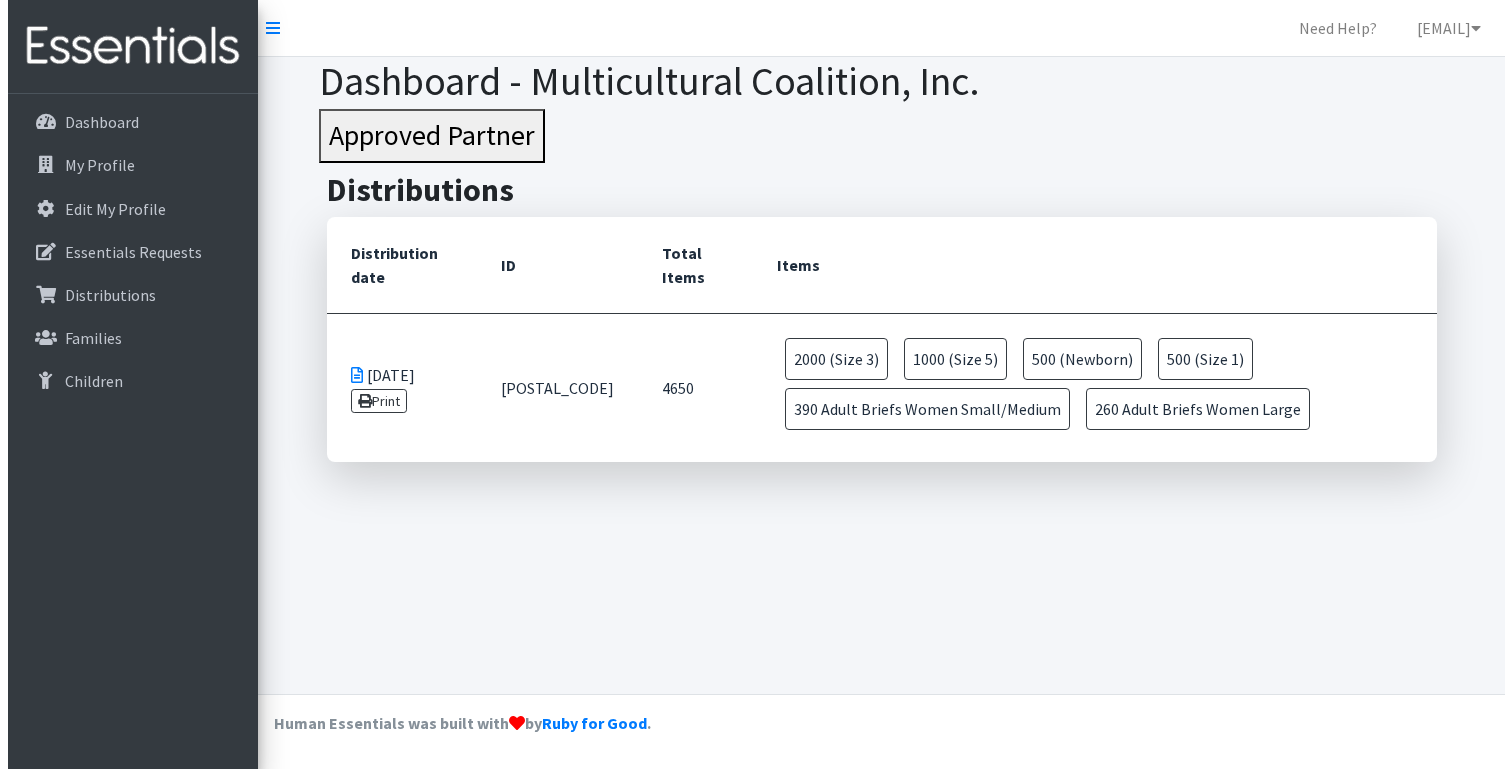 scroll, scrollTop: 0, scrollLeft: 0, axis: both 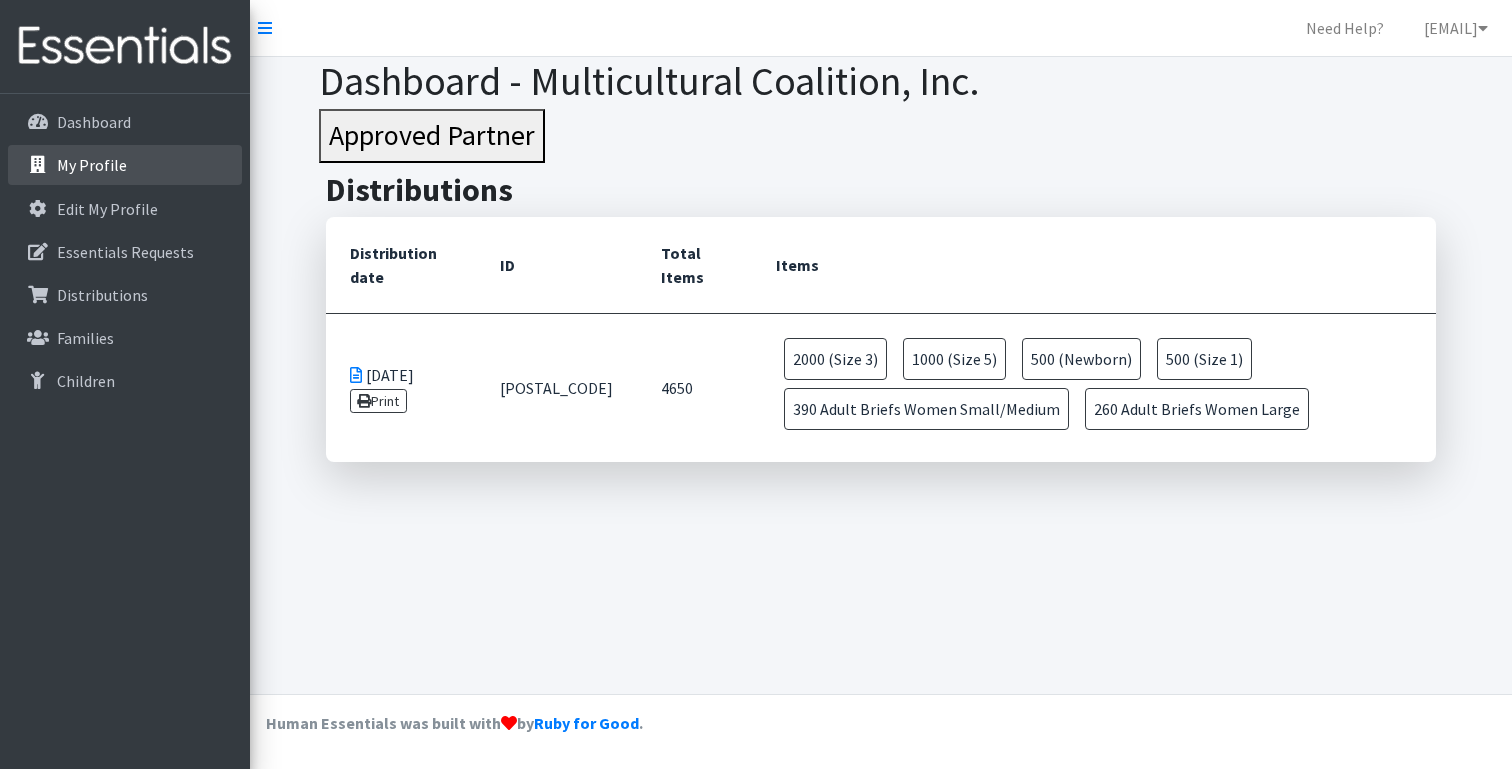 click on "My Profile" at bounding box center [92, 165] 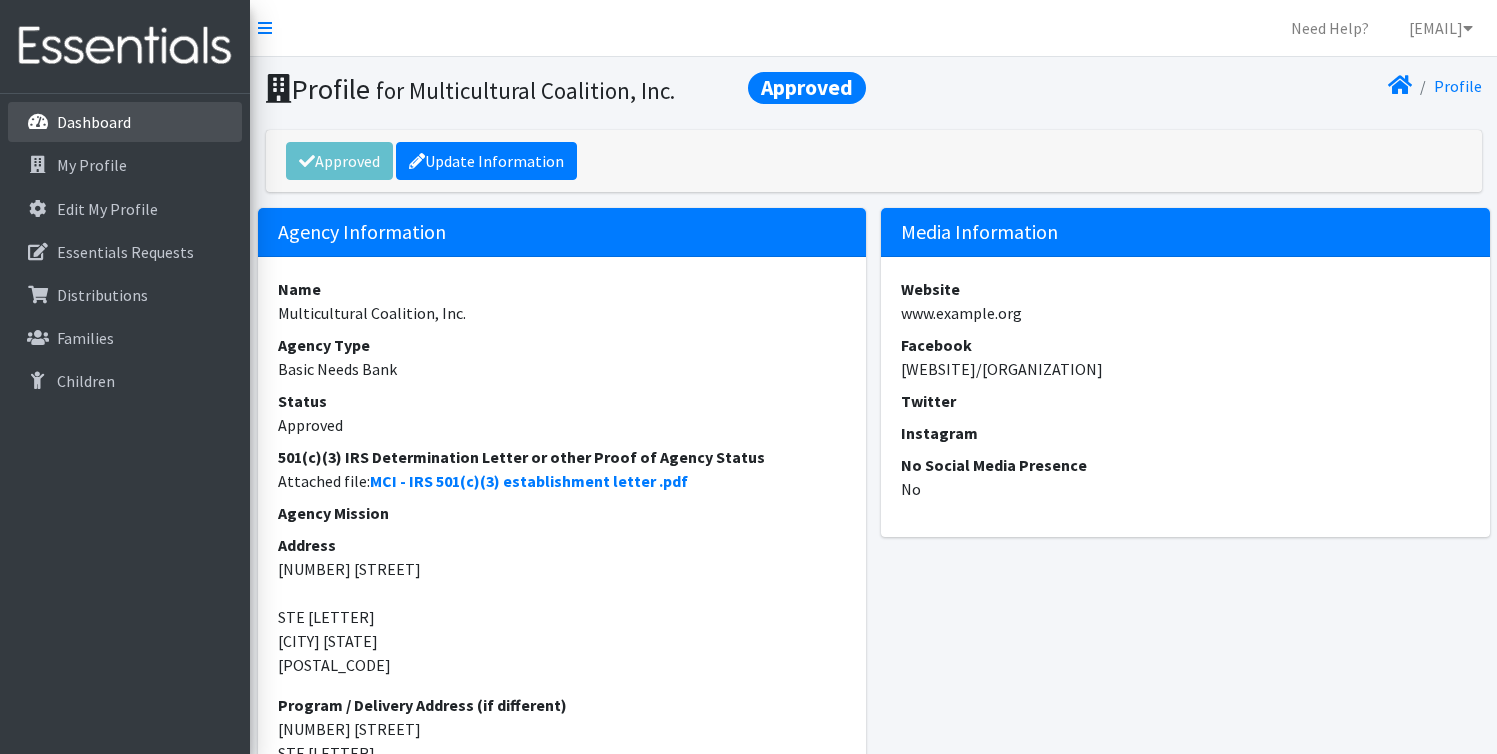scroll, scrollTop: 0, scrollLeft: 0, axis: both 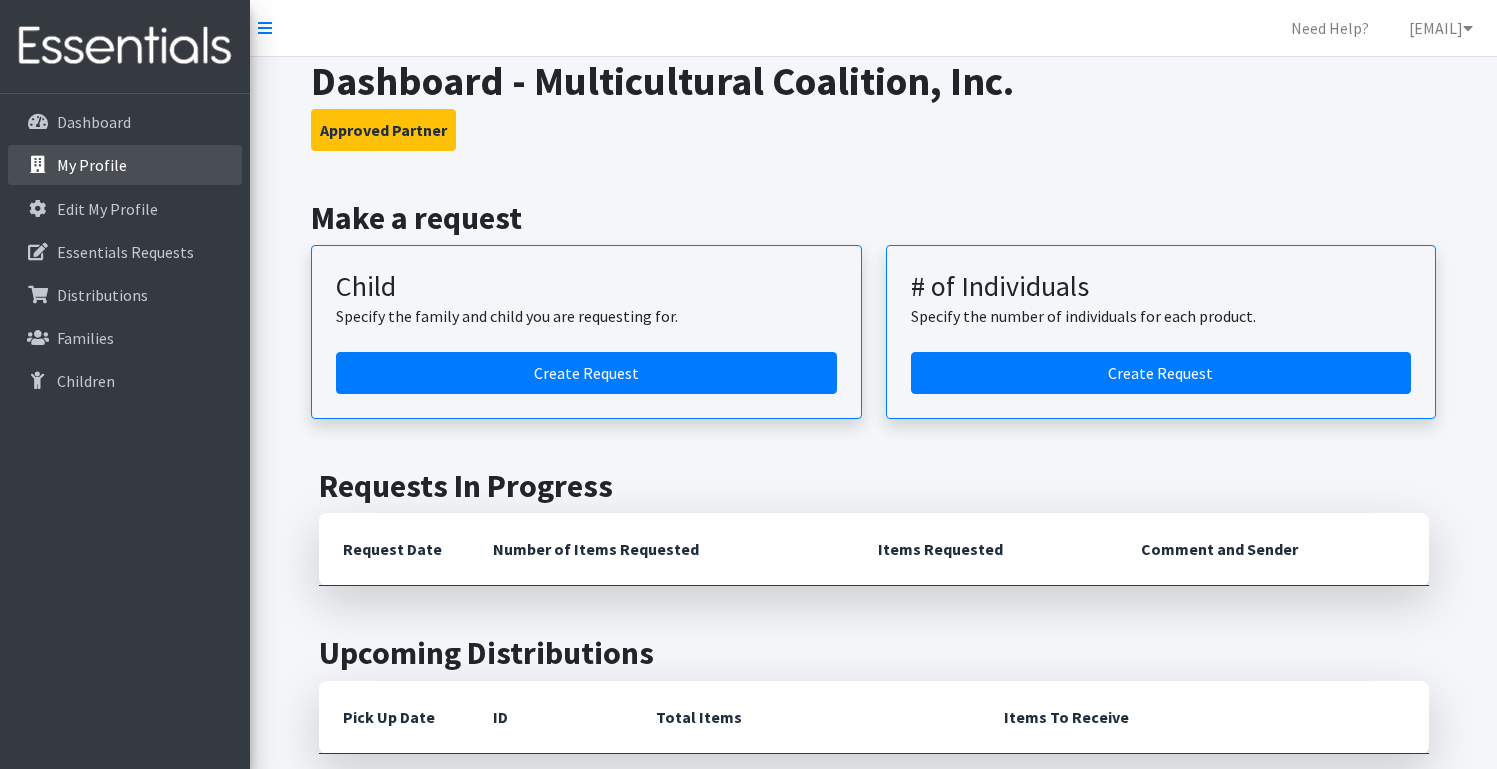 click on "My Profile" at bounding box center [92, 165] 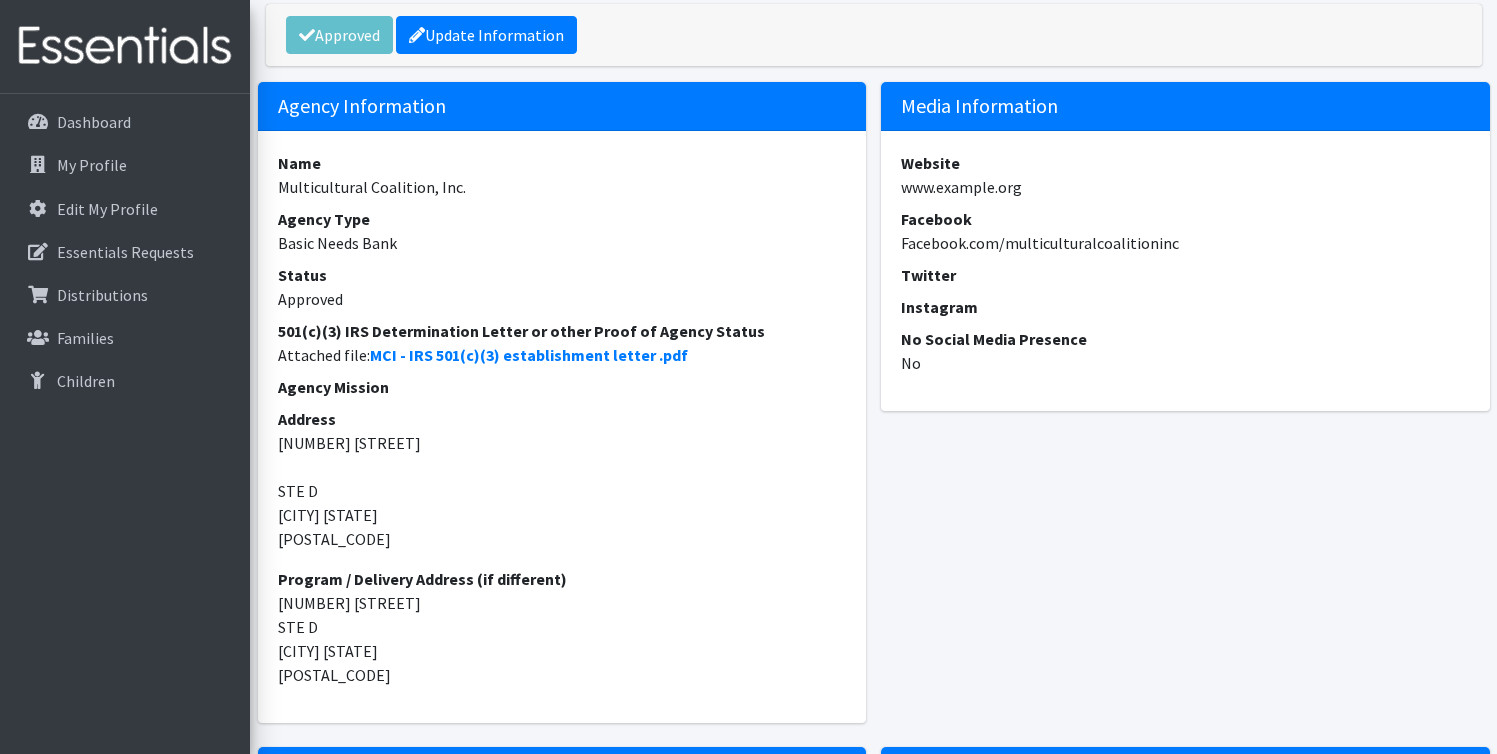 scroll, scrollTop: 0, scrollLeft: 0, axis: both 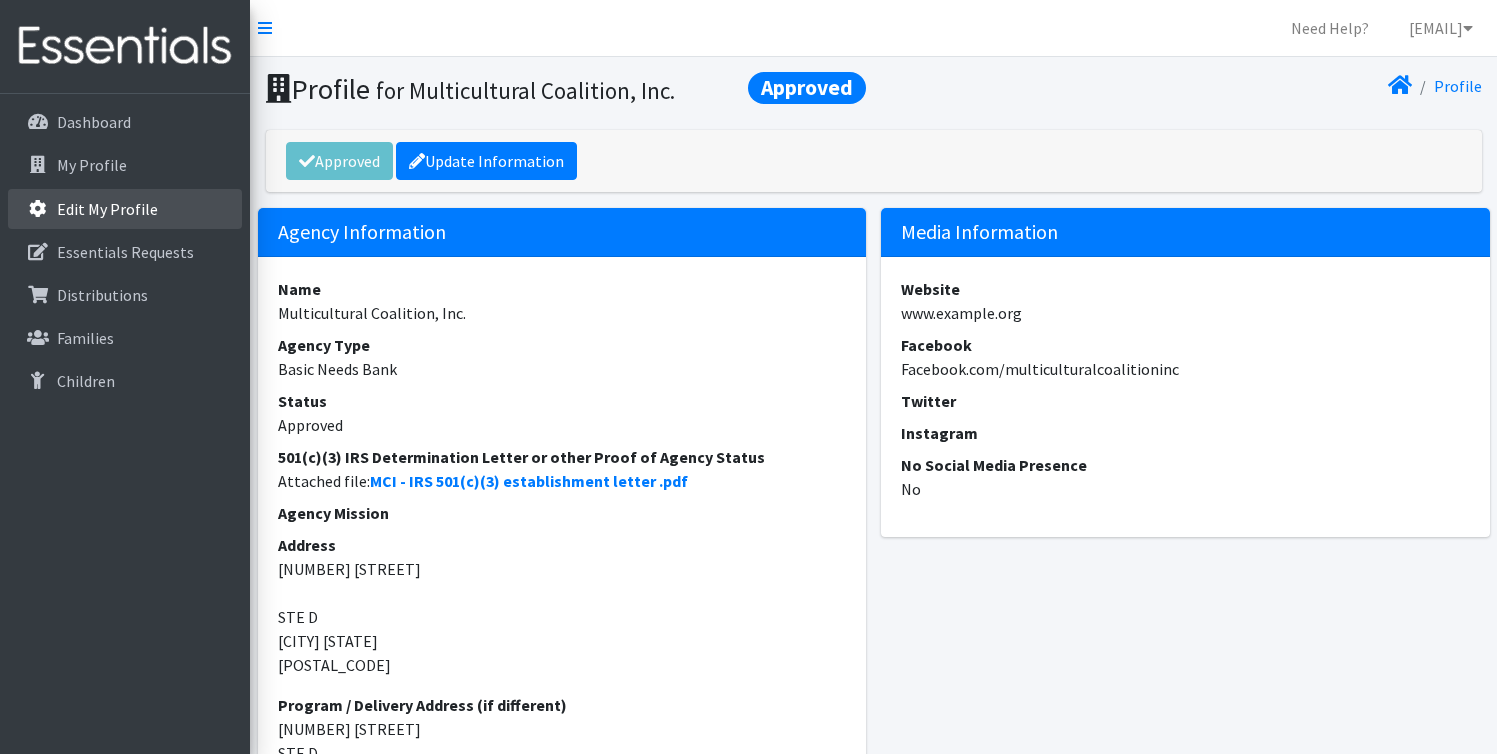 click on "Edit My Profile" at bounding box center (107, 209) 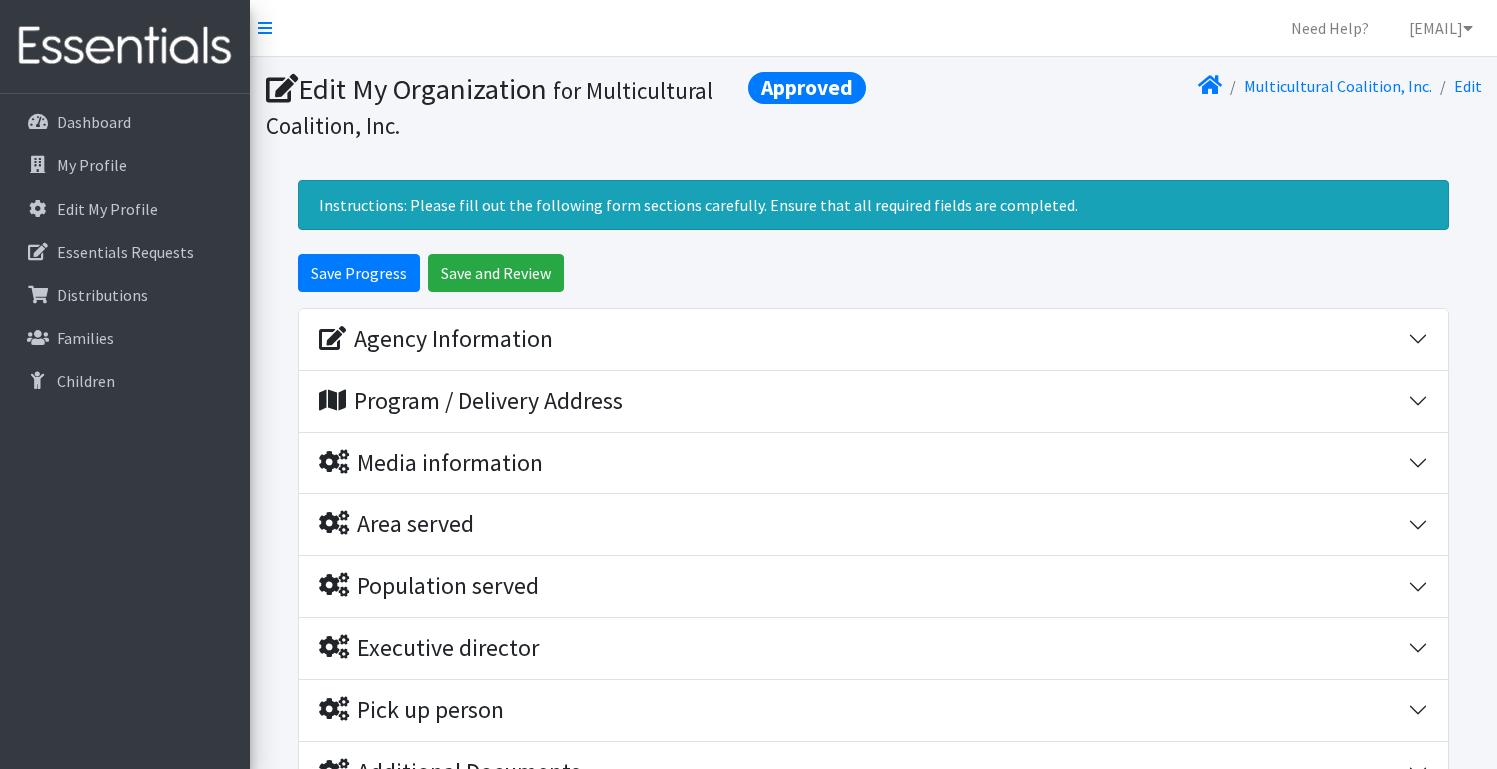 scroll, scrollTop: 0, scrollLeft: 0, axis: both 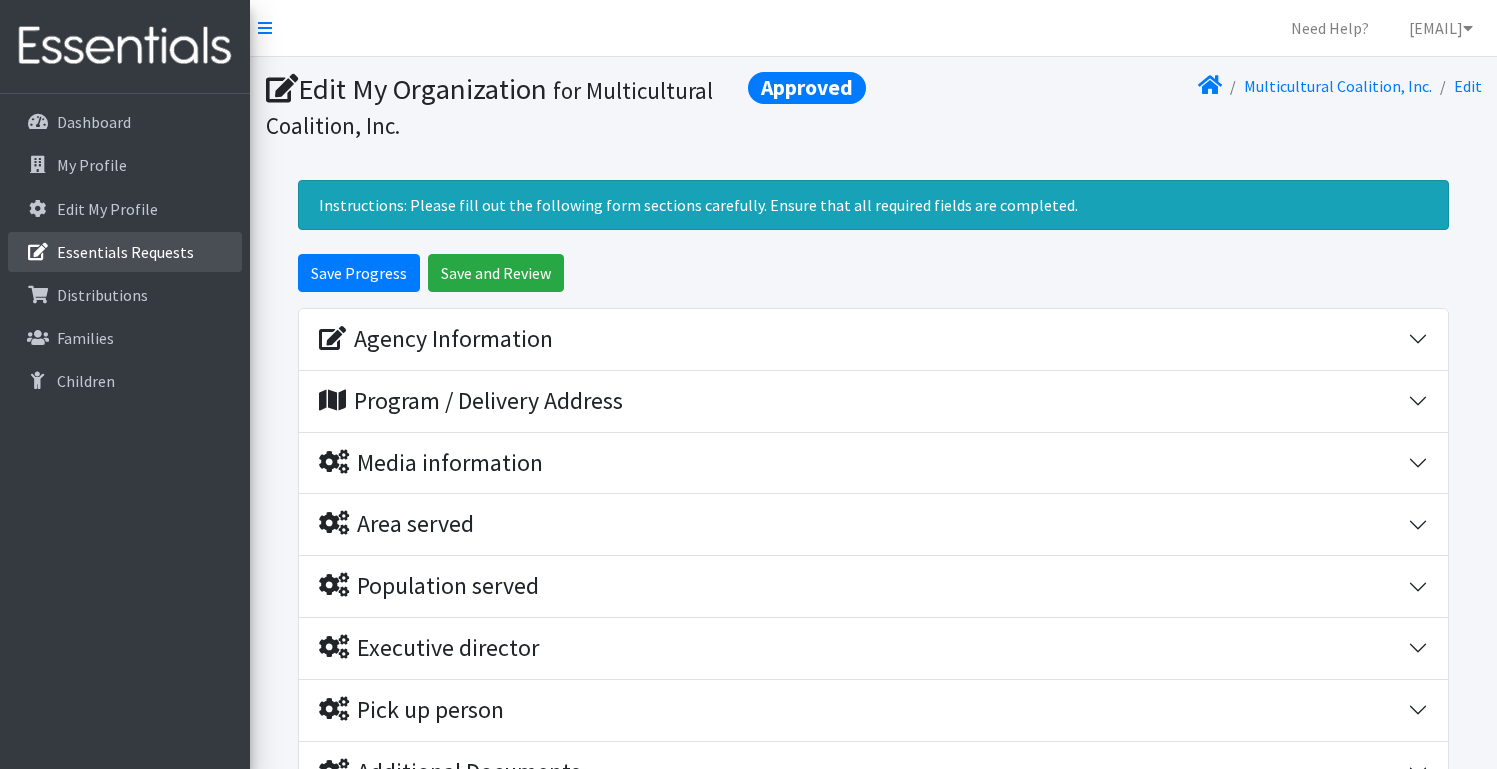 click on "Essentials Requests" at bounding box center (125, 252) 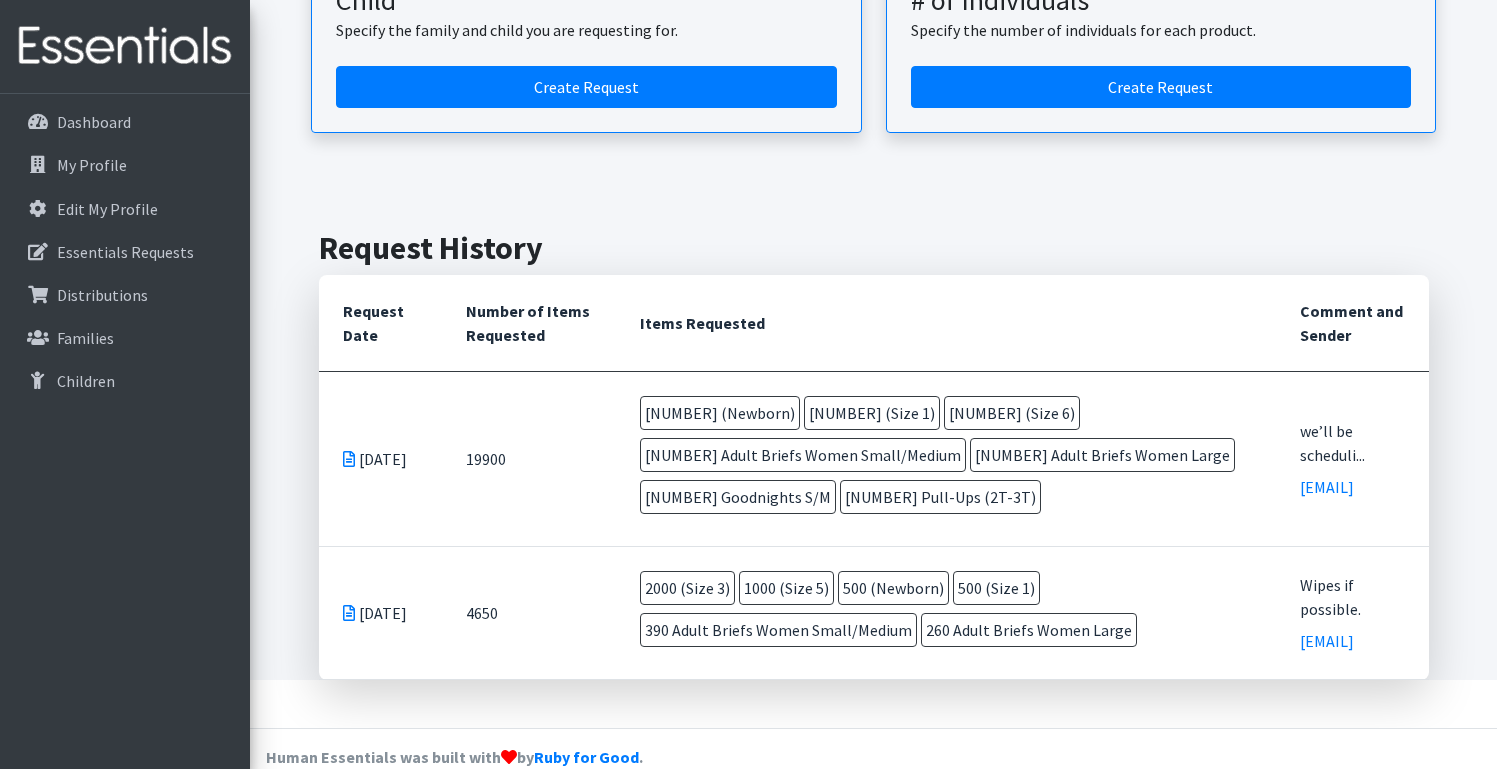scroll, scrollTop: 299, scrollLeft: 0, axis: vertical 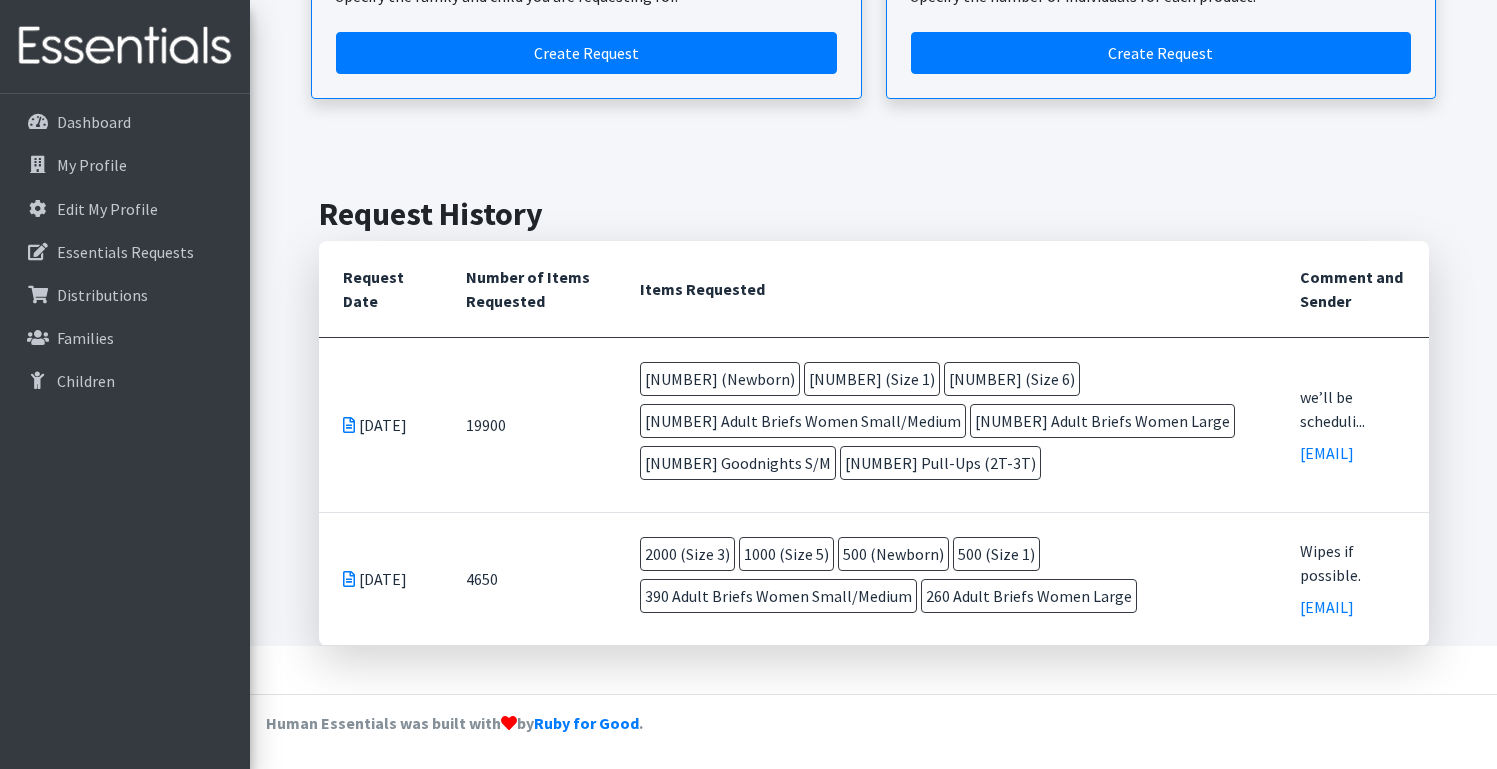 click on "[DATE]" at bounding box center (380, 424) 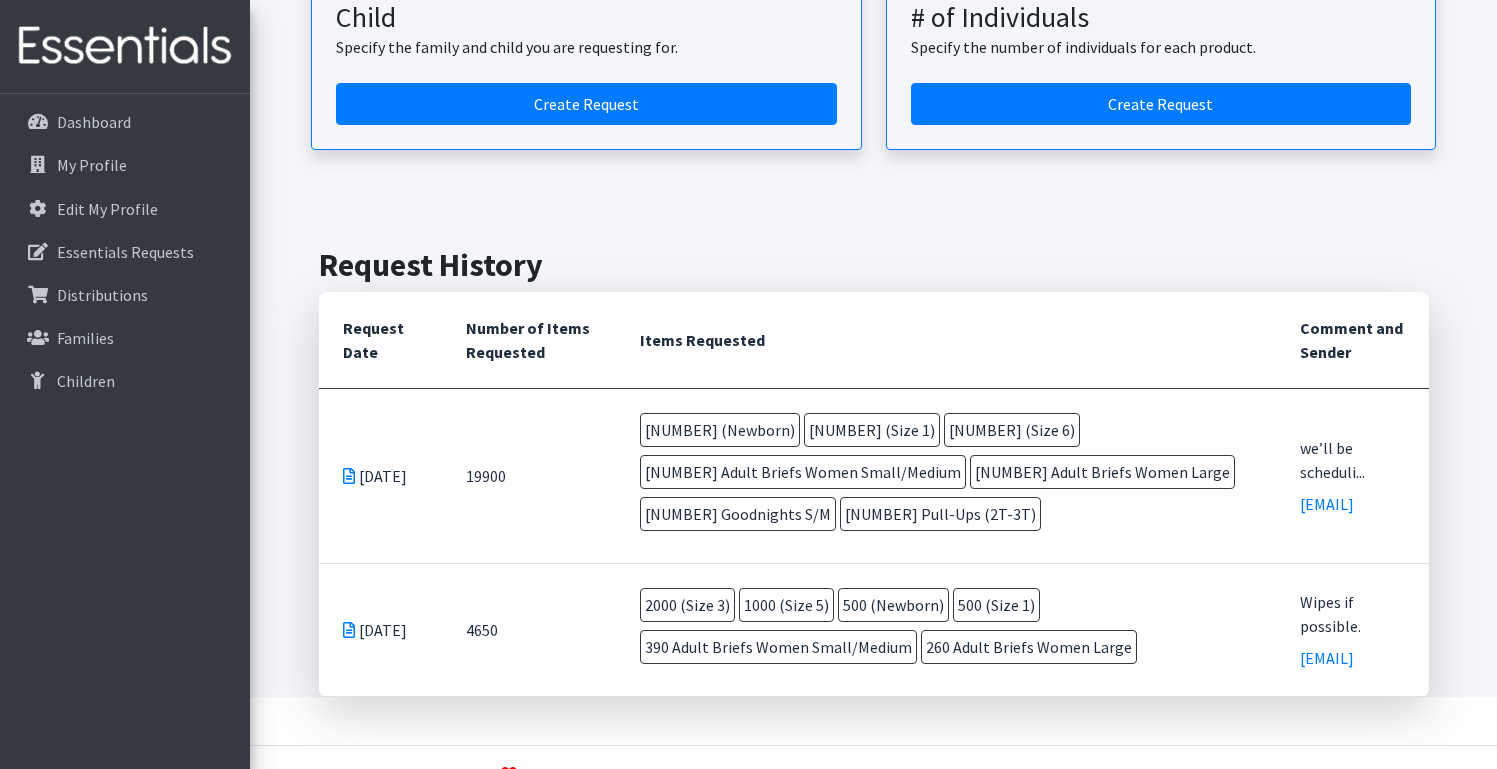 scroll, scrollTop: 246, scrollLeft: 0, axis: vertical 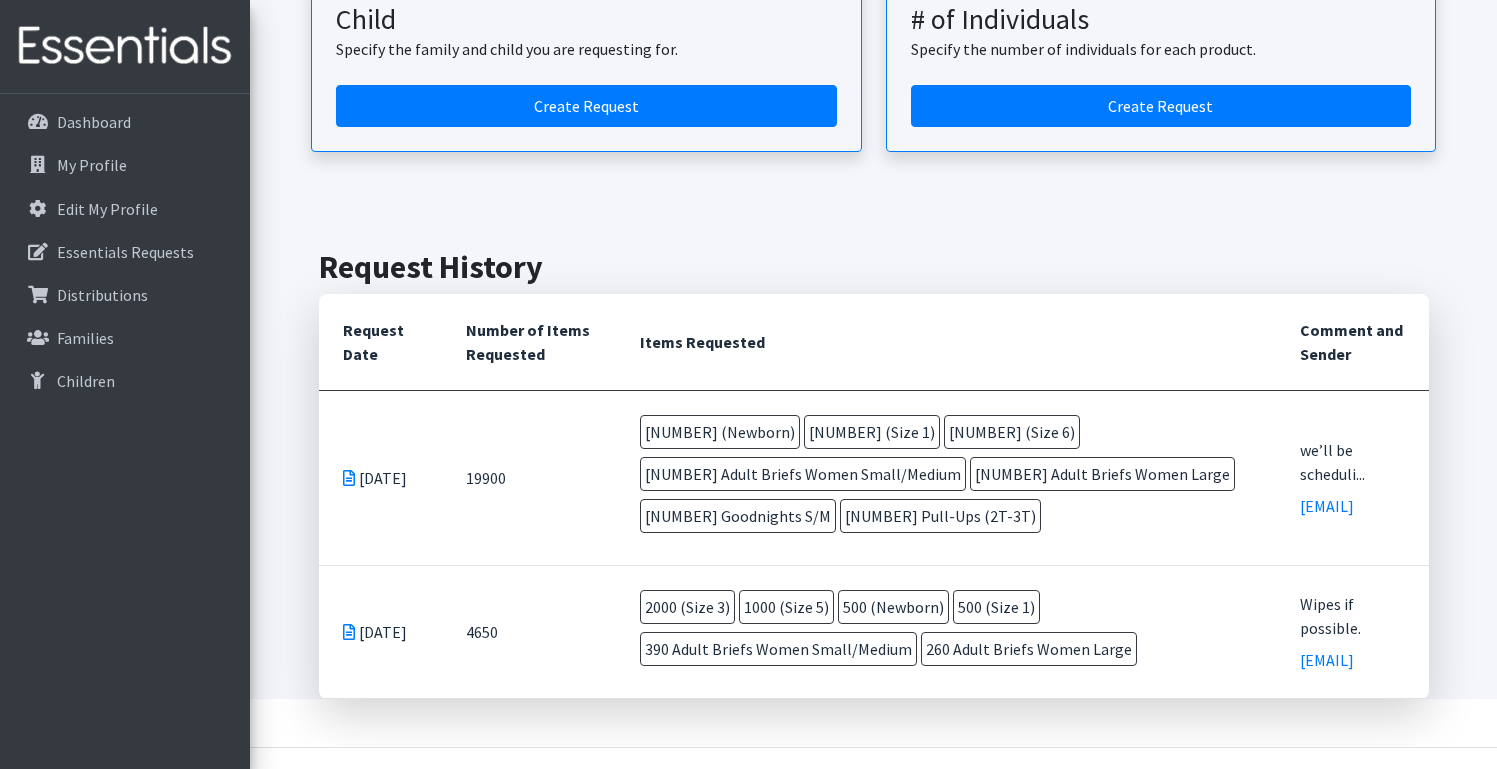 click at bounding box center [349, 478] 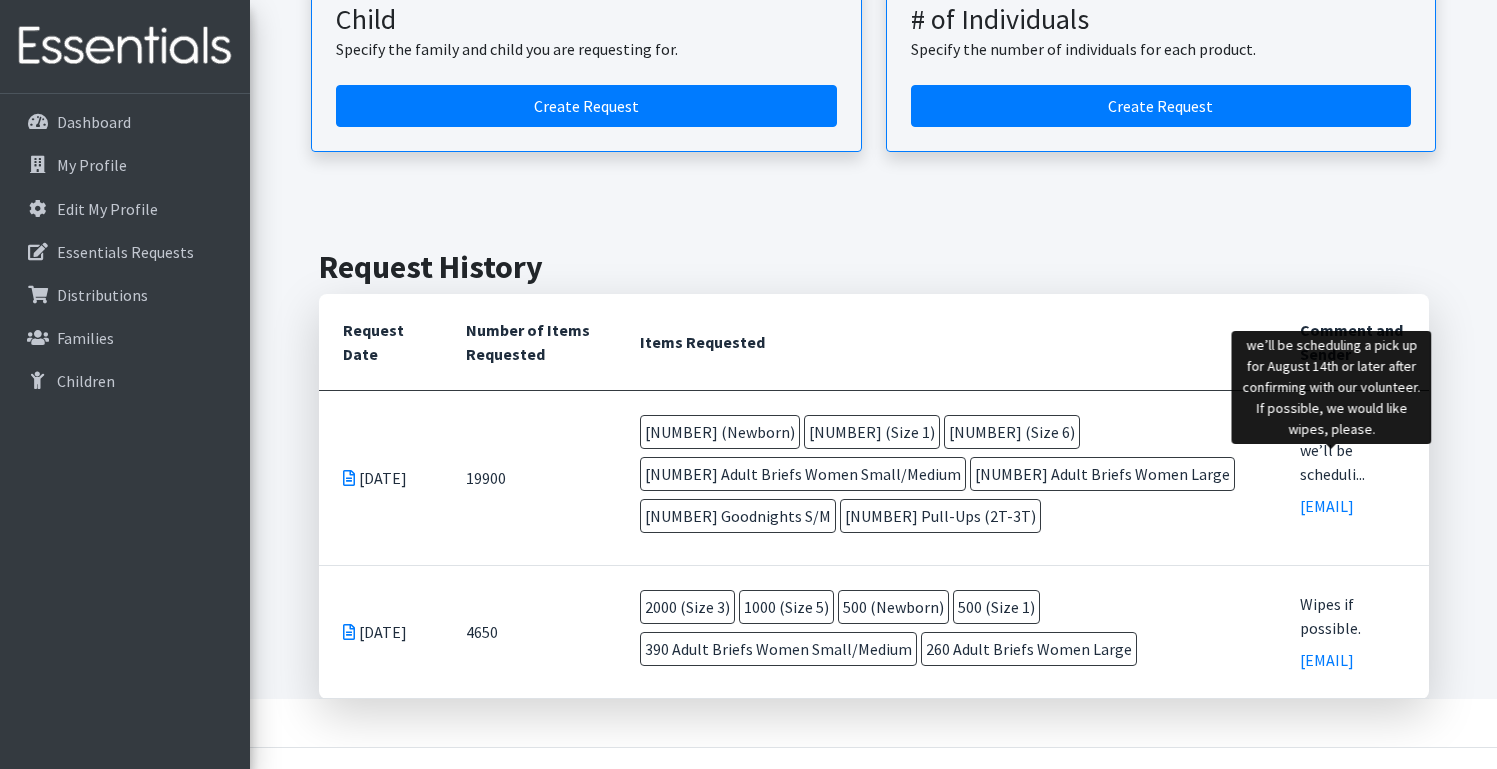 click on "we’ll be scheduli..." at bounding box center [1352, 462] 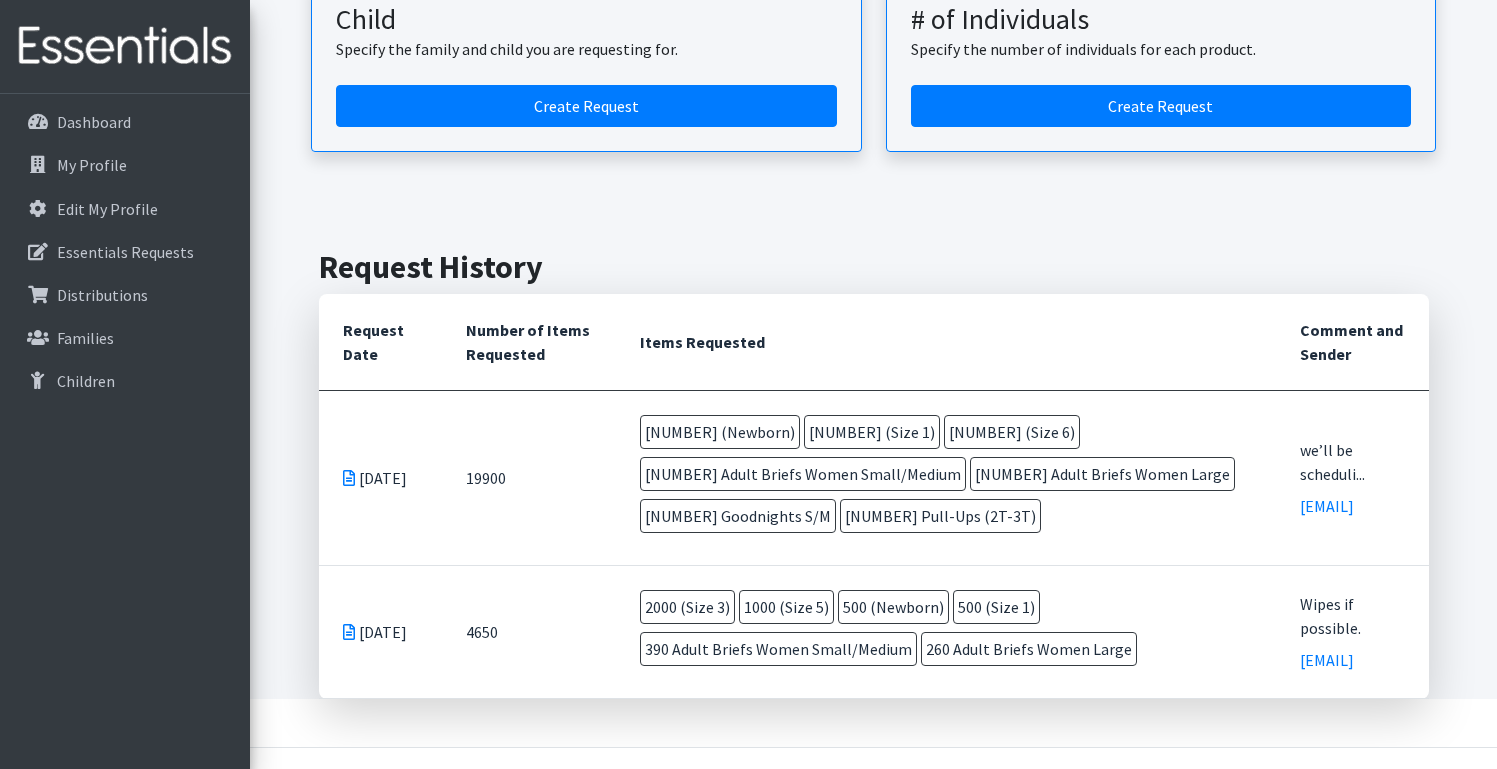 click on "Make a request
Child
Specify the family and child you are requesting for.
Create Request
# of Individuals
Specify the number of individuals for each product.
Create Request" at bounding box center (873, 42) 